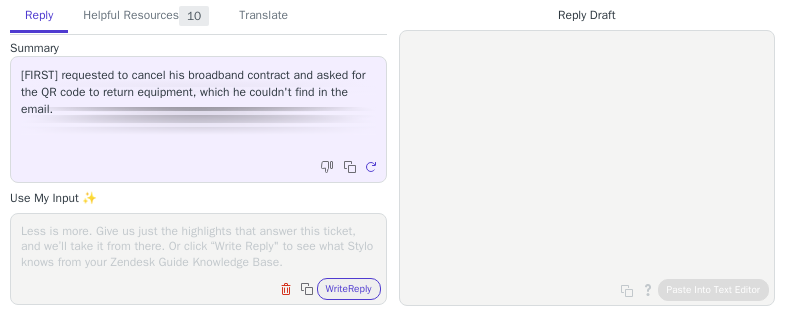scroll, scrollTop: 0, scrollLeft: 0, axis: both 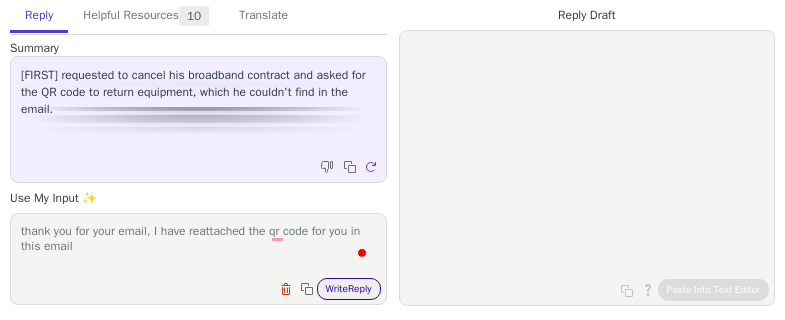 type on "thank you for your email, I have reattached the qr code for you in this email" 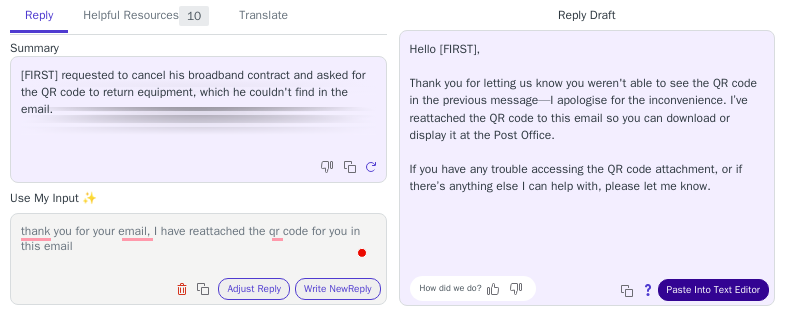 click on "Paste Into Text Editor" at bounding box center (713, 290) 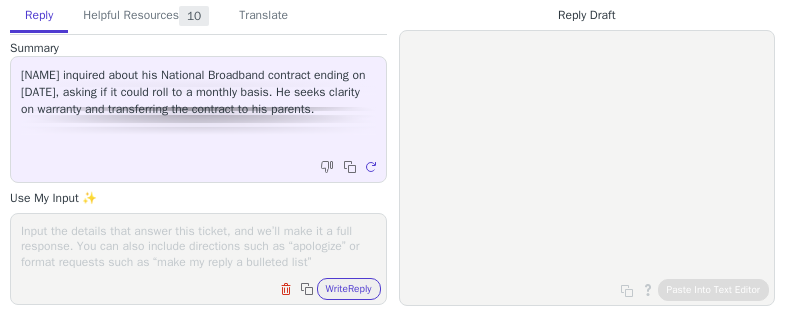 scroll, scrollTop: 0, scrollLeft: 0, axis: both 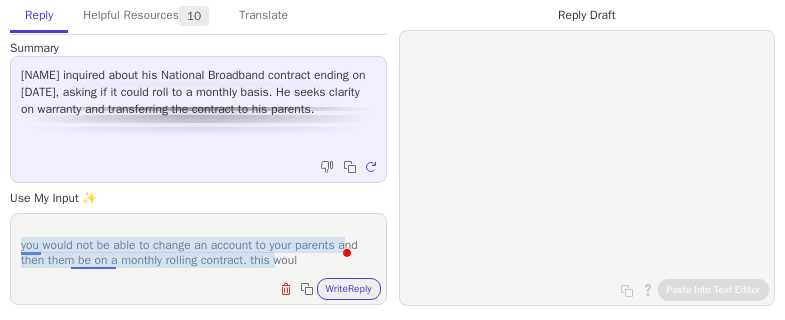 click on "hi [PERSON],
you would not be able to change an account to your parents and then them be on a monthly rolling contract. this woul" at bounding box center (198, 246) 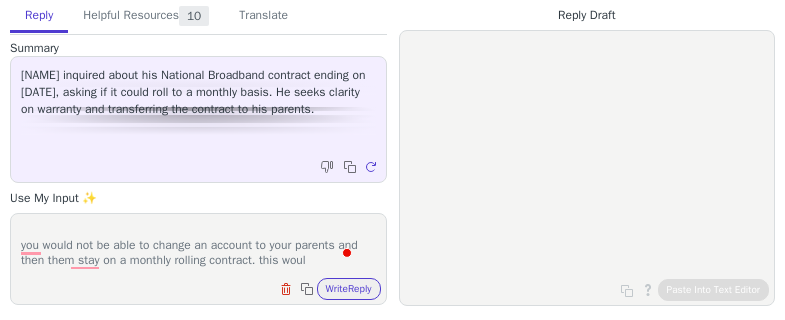 click on "hi [PERSON],
you would not be able to change an account to your parents and then them stay on a monthly rolling contract. this woul" at bounding box center [198, 246] 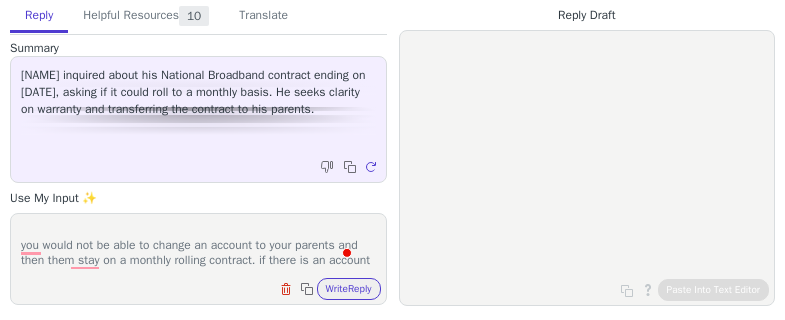 scroll, scrollTop: 32, scrollLeft: 0, axis: vertical 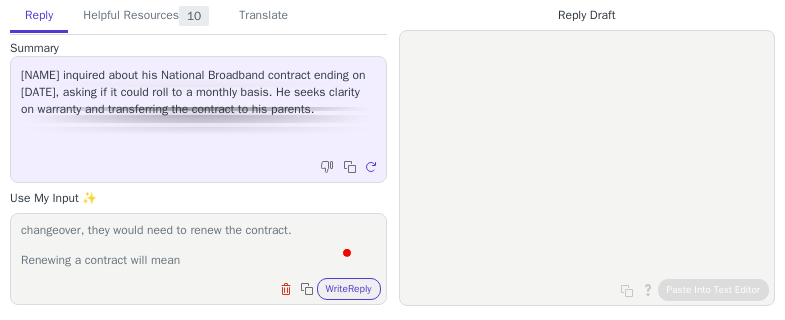 click on "hi [PERSON],
you would not be able to change an account to your parents and then them stay on a monthly rolling contract. if there is an account changeover, they would need to renew the contract.
Renewing a contract will mean" at bounding box center (198, 246) 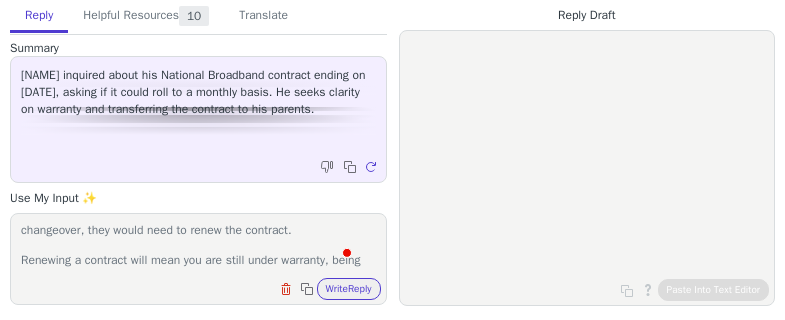 scroll, scrollTop: 78, scrollLeft: 0, axis: vertical 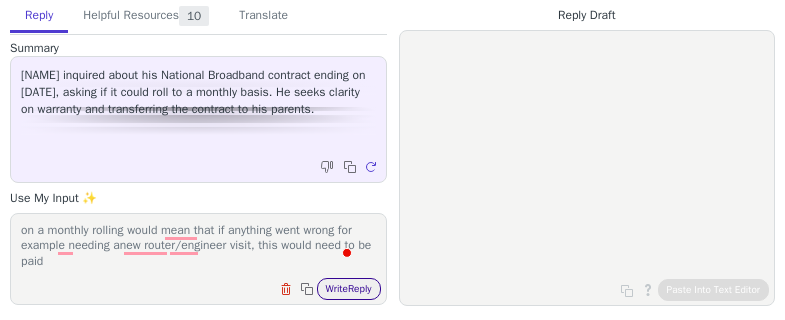 type on "hi [PERSON],
you would not be able to change an account to your parents and then them stay on a monthly rolling contract. if there is an account changeover, they would need to renew the contract.
Renewing a contract will mean you are still under warranty, being on a monthly rolling would mean that if anything went wrong for example needing anew router/engineer visit, this would need to be paid" 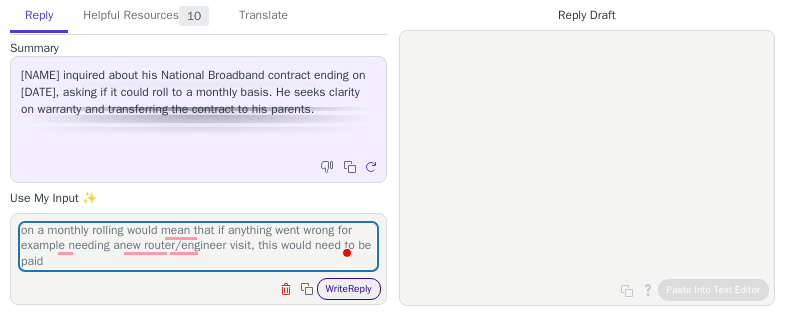 click on "Write  Reply" at bounding box center [349, 289] 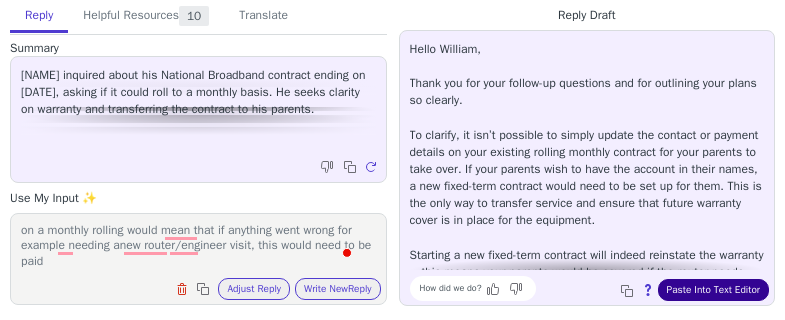 click on "Paste Into Text Editor" at bounding box center (713, 290) 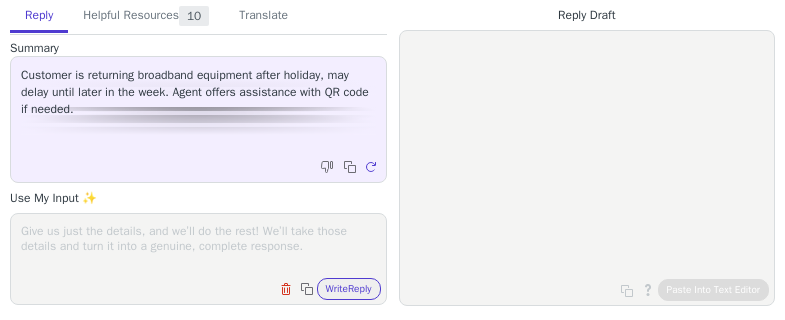 scroll, scrollTop: 0, scrollLeft: 0, axis: both 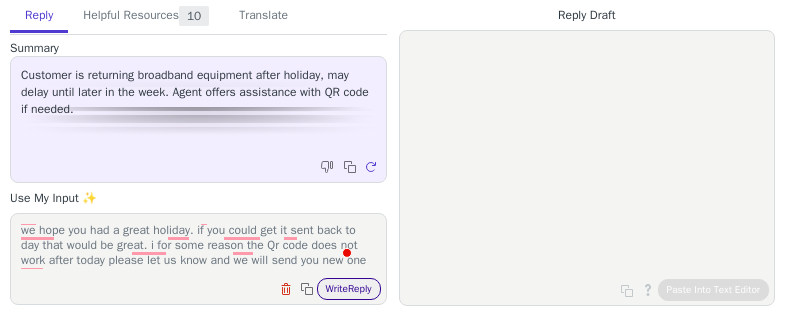 type on "hi leonie,
thank you for your reply.
we hope you had a great holiday. if you could get it sent back to day that would be great. i for some reason the Qr code does not work after today please let us know and we will send you new one" 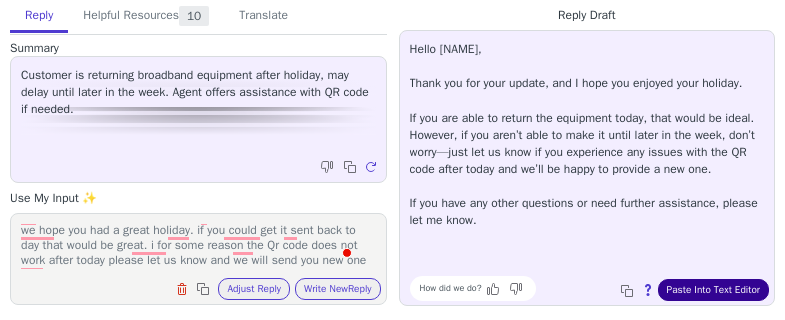 click on "Paste Into Text Editor" at bounding box center [713, 290] 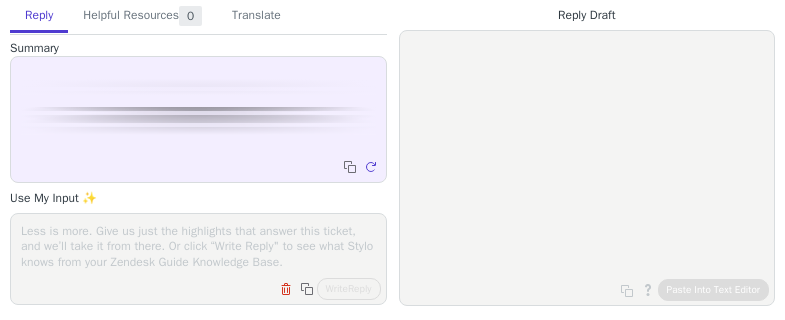 scroll, scrollTop: 0, scrollLeft: 0, axis: both 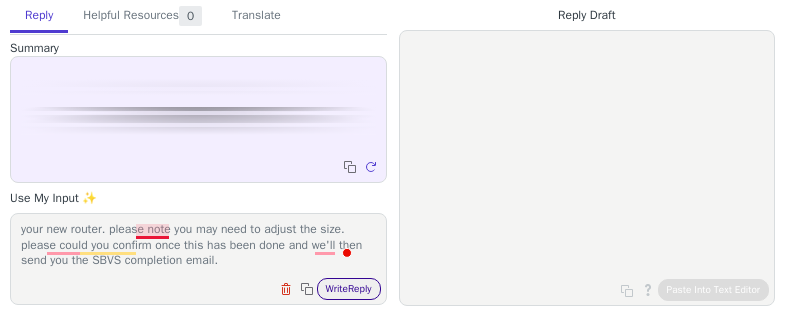 type on "hi [NAME],
i hope you are well. we recived the installation documents from you recent visit. it stated to send a new Vdafone sim as there was not one included.
instead of sending a nw vodafone sim you can simply use your vodafone sim you currently have in your old router and pop this into your new router. please note you may need to adjust the size. please could you confirm once this has been done and we'll then send you the SBVS completion email." 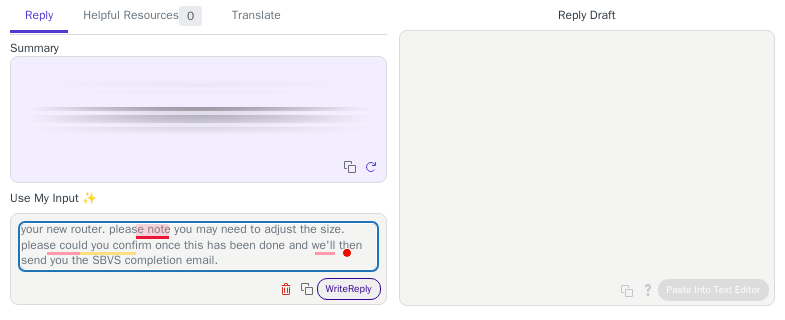 click on "Write  Reply" at bounding box center [349, 289] 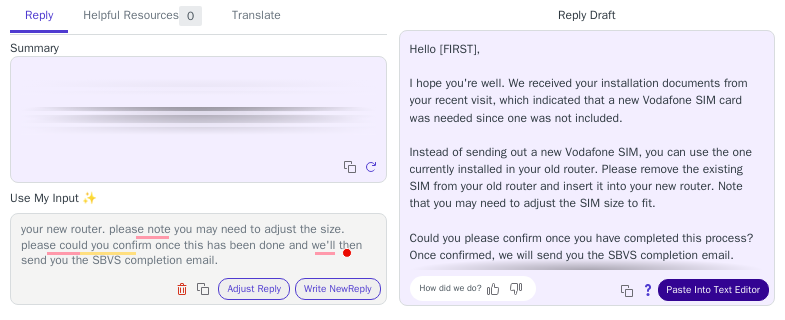 click on "Paste Into Text Editor" at bounding box center [713, 290] 